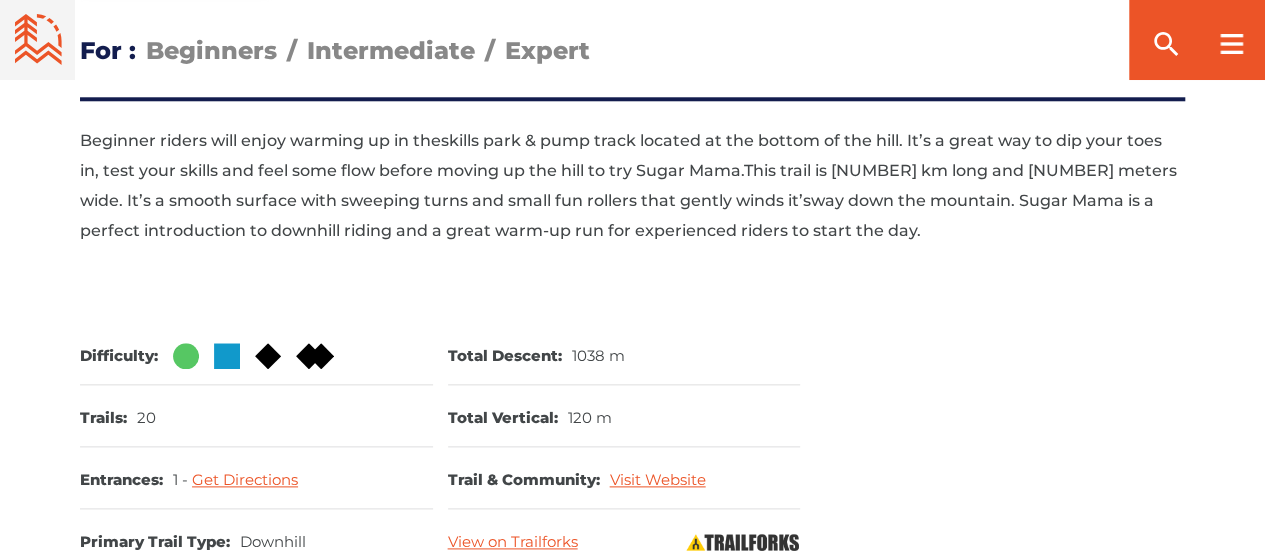 scroll, scrollTop: 804, scrollLeft: 0, axis: vertical 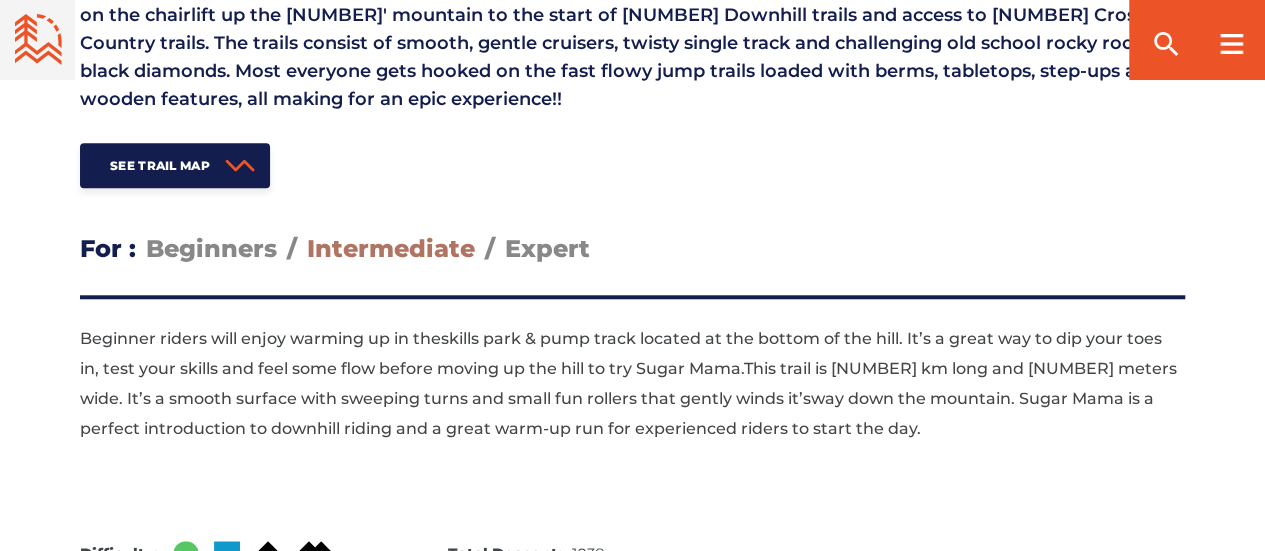 click on "Intermediate" at bounding box center [391, 248] 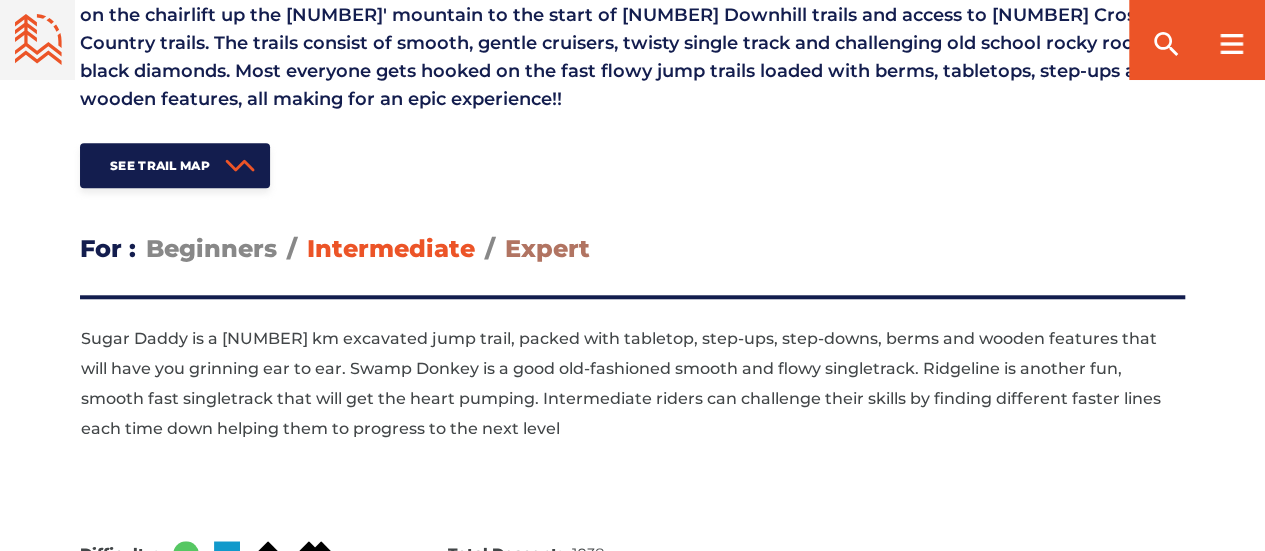 click on "Expert" at bounding box center [547, 248] 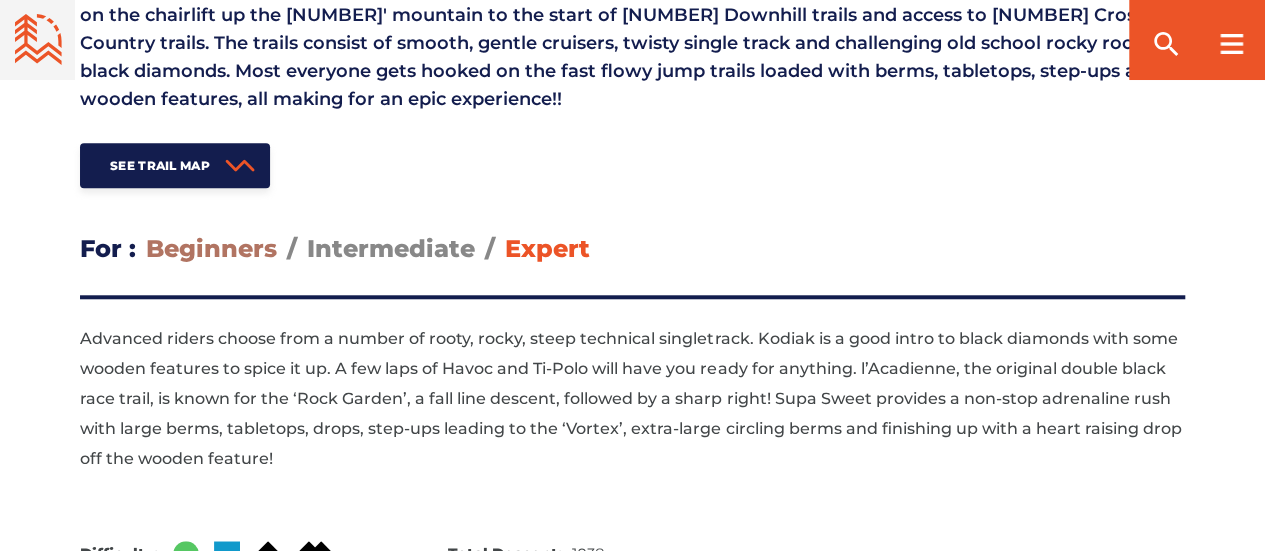 click on "Beginners" at bounding box center (211, 248) 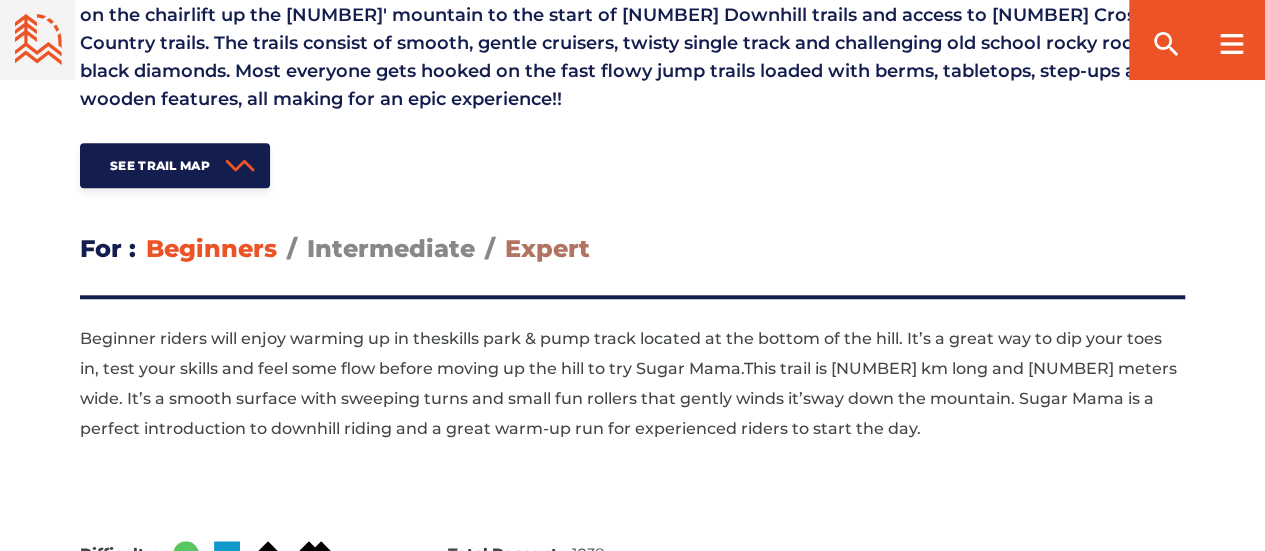 click on "Expert" at bounding box center [547, 248] 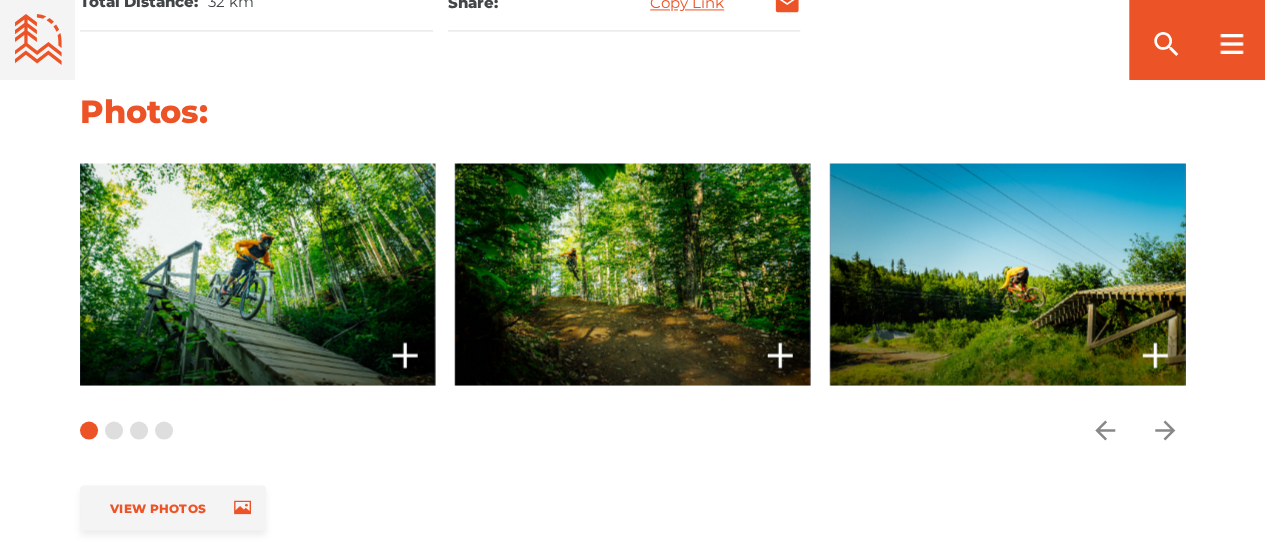 scroll, scrollTop: 1704, scrollLeft: 0, axis: vertical 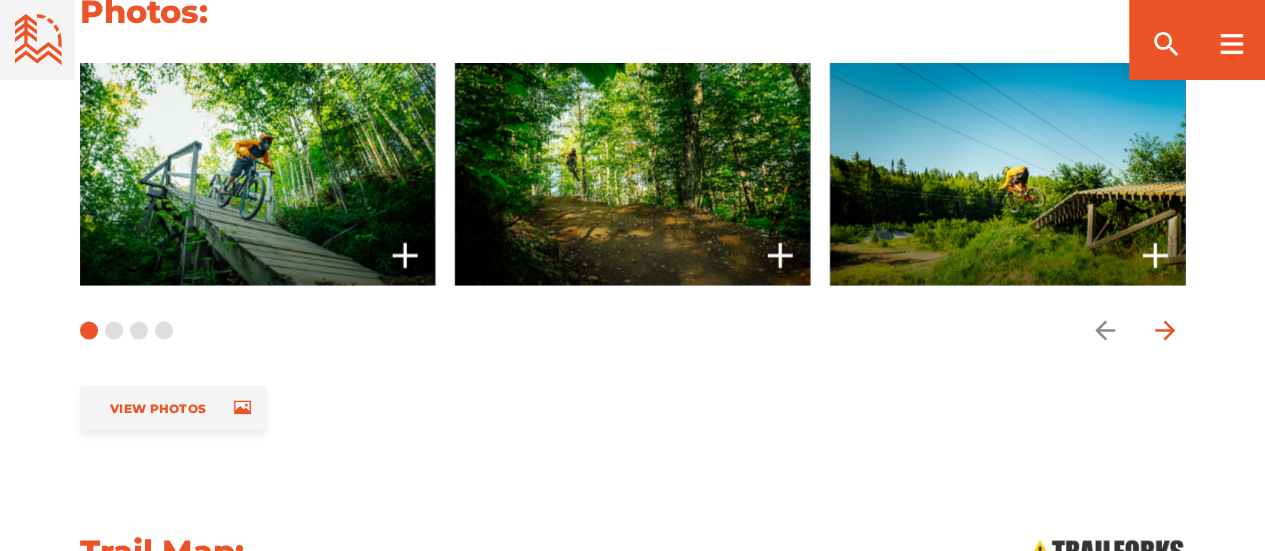 click 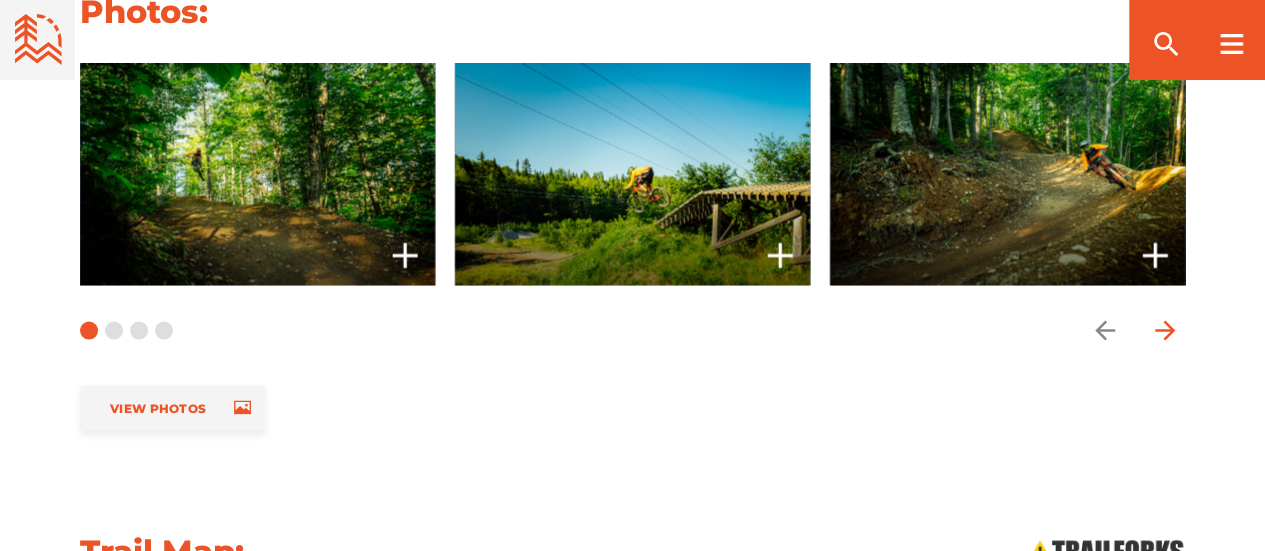 click 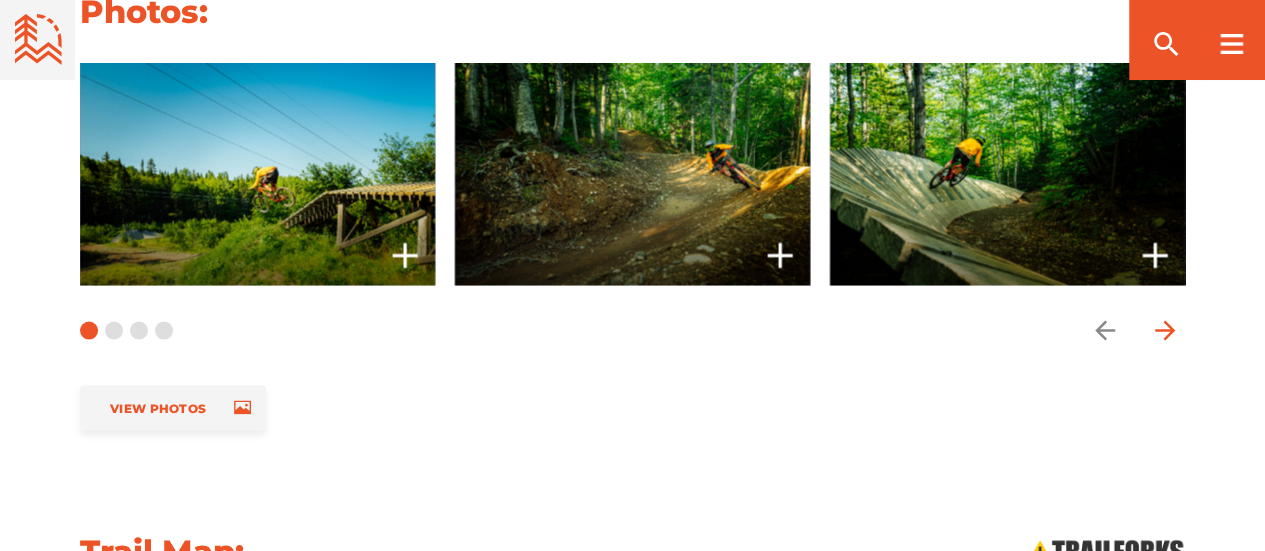 click 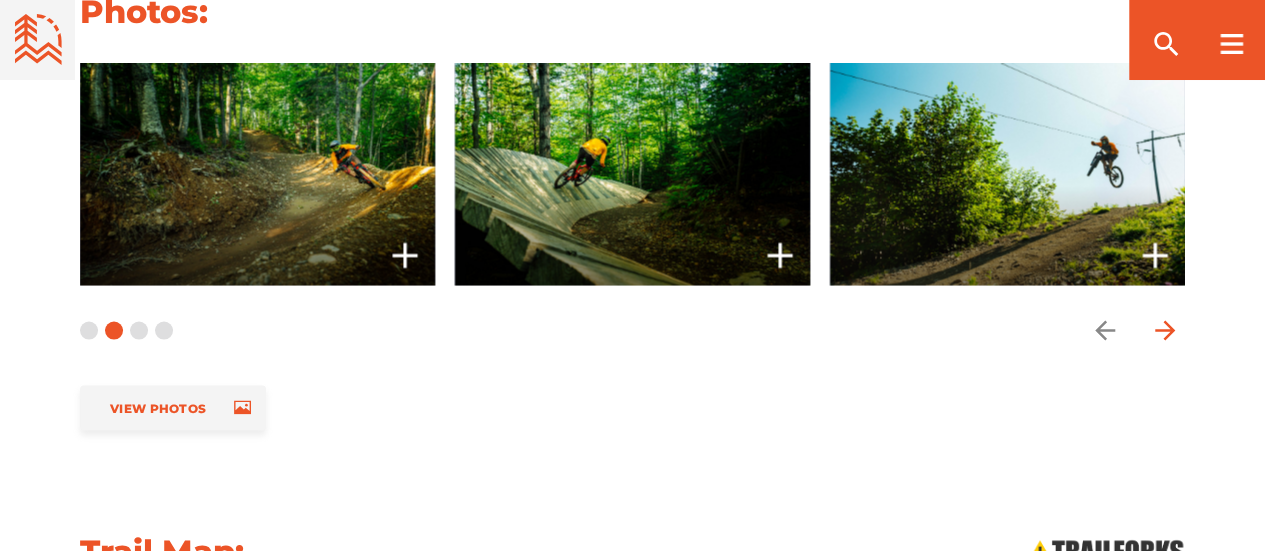 click 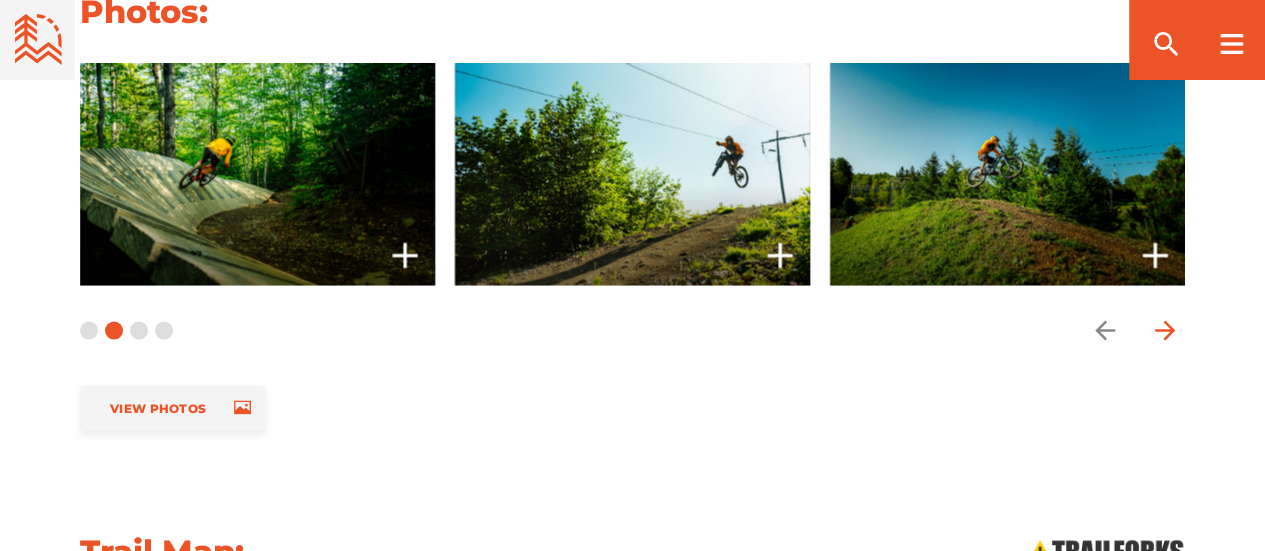 click 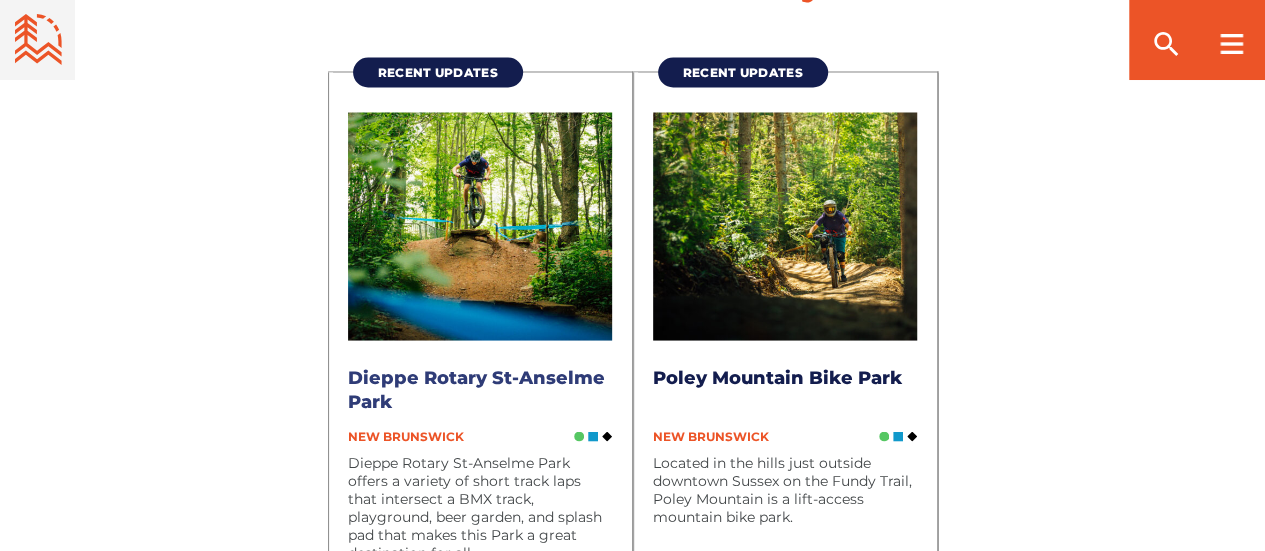 scroll, scrollTop: 5604, scrollLeft: 0, axis: vertical 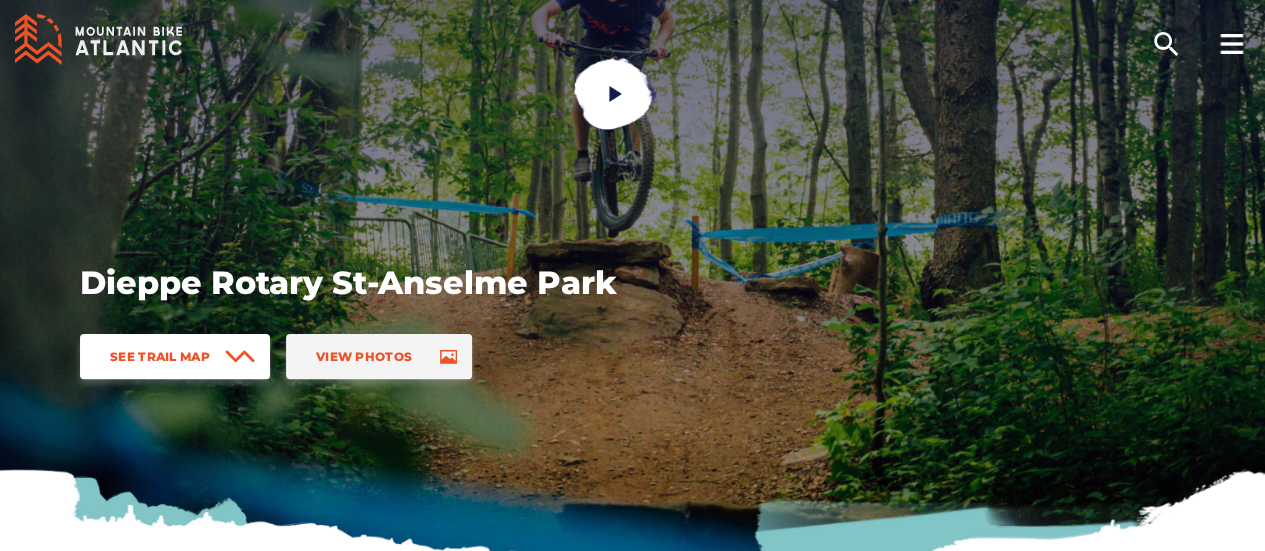 click on "See Trail Map" at bounding box center (175, 356) 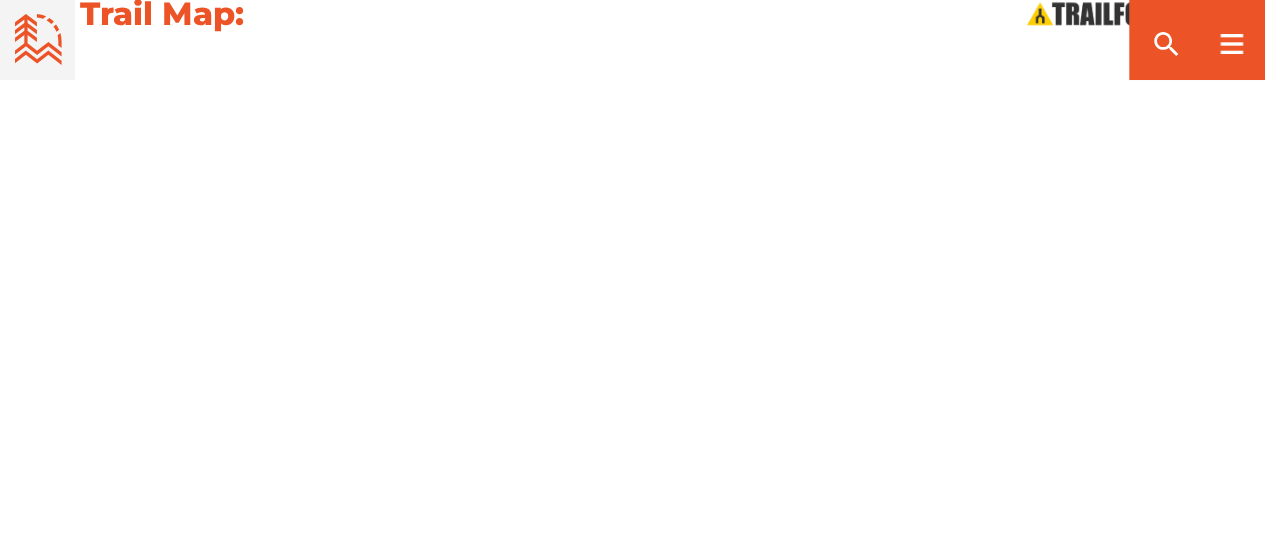 scroll, scrollTop: 2088, scrollLeft: 0, axis: vertical 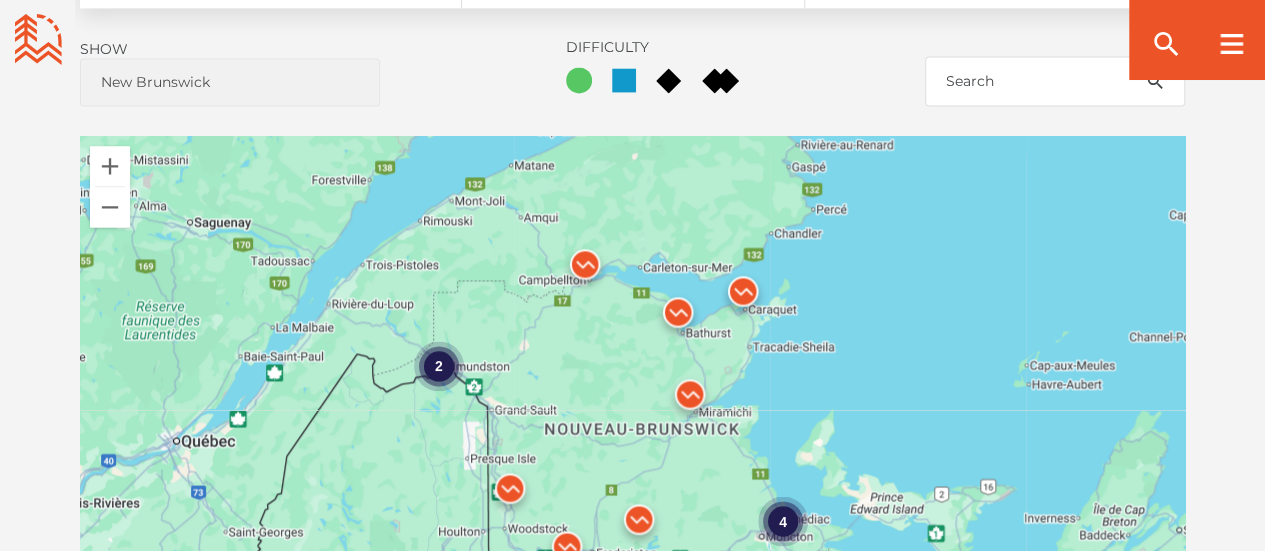 drag, startPoint x: 576, startPoint y: 258, endPoint x: 567, endPoint y: 301, distance: 43.931767 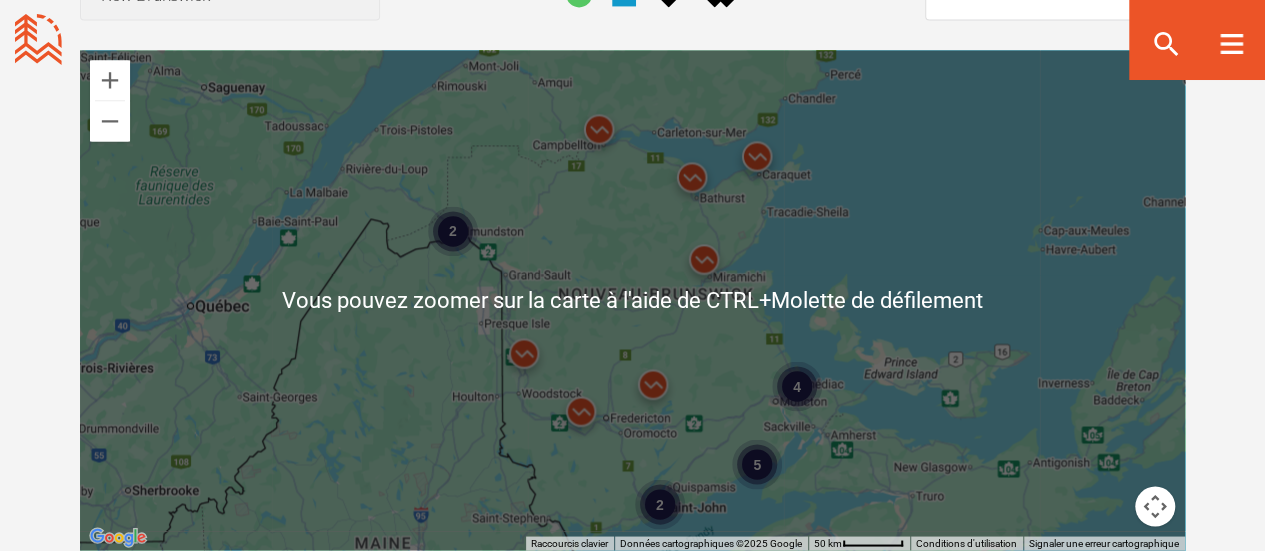 scroll, scrollTop: 1600, scrollLeft: 0, axis: vertical 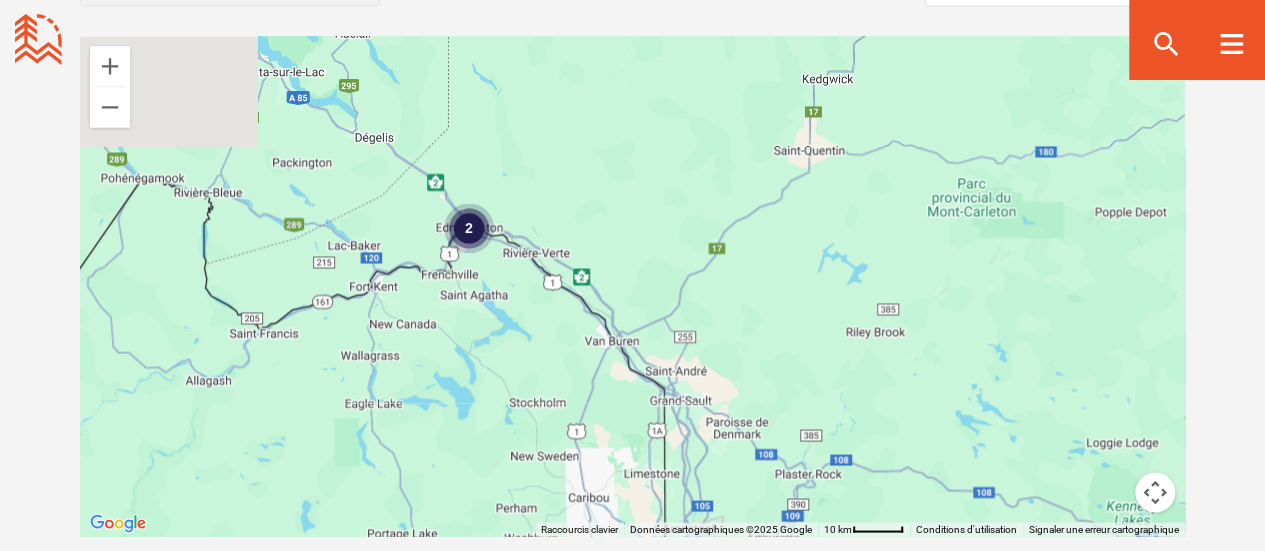 drag, startPoint x: 495, startPoint y: 249, endPoint x: 511, endPoint y: 323, distance: 75.70998 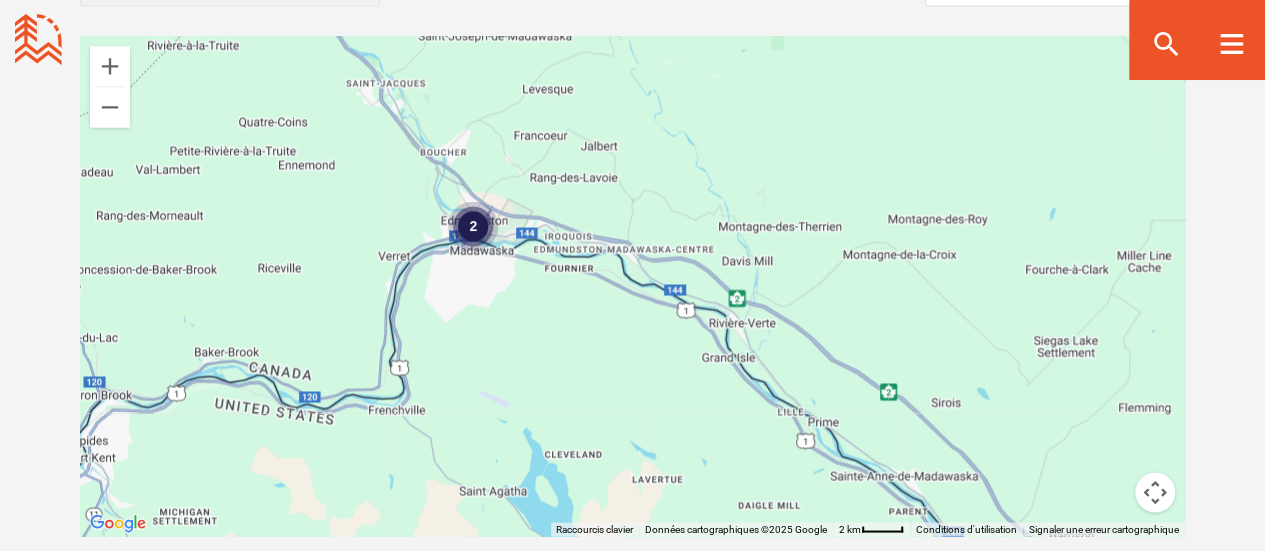 drag, startPoint x: 506, startPoint y: 275, endPoint x: 540, endPoint y: 356, distance: 87.84646 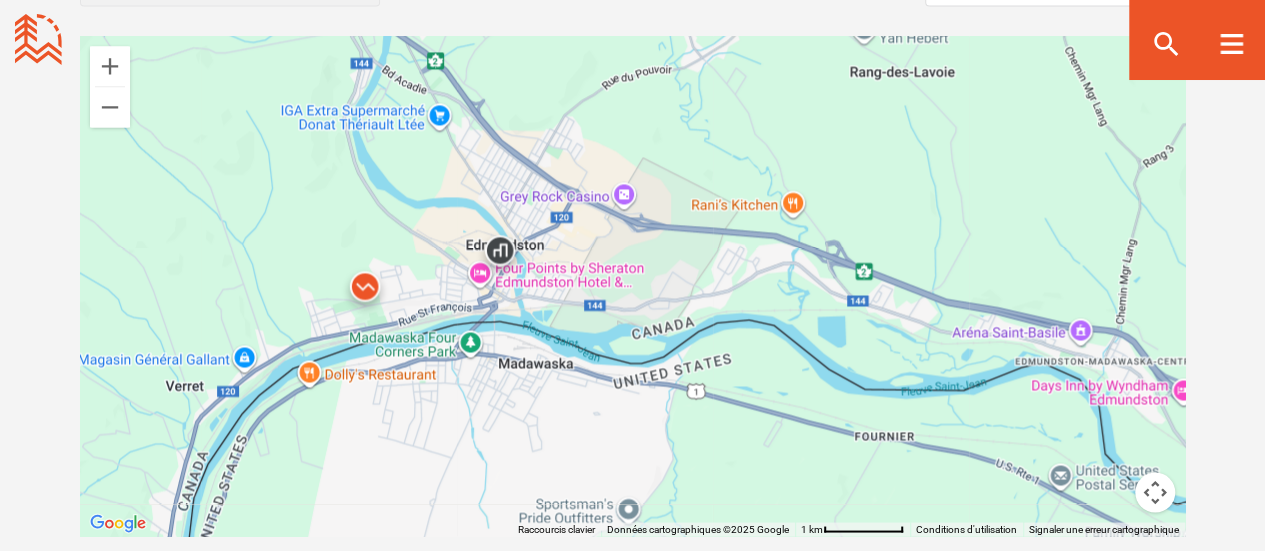 click at bounding box center [365, 291] 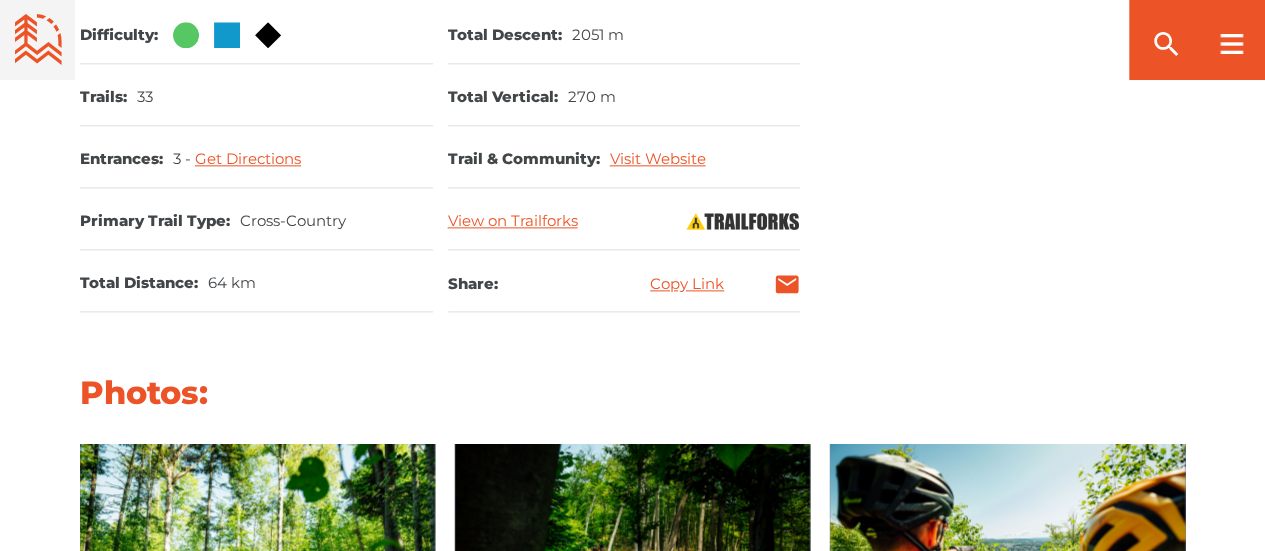 scroll, scrollTop: 1000, scrollLeft: 0, axis: vertical 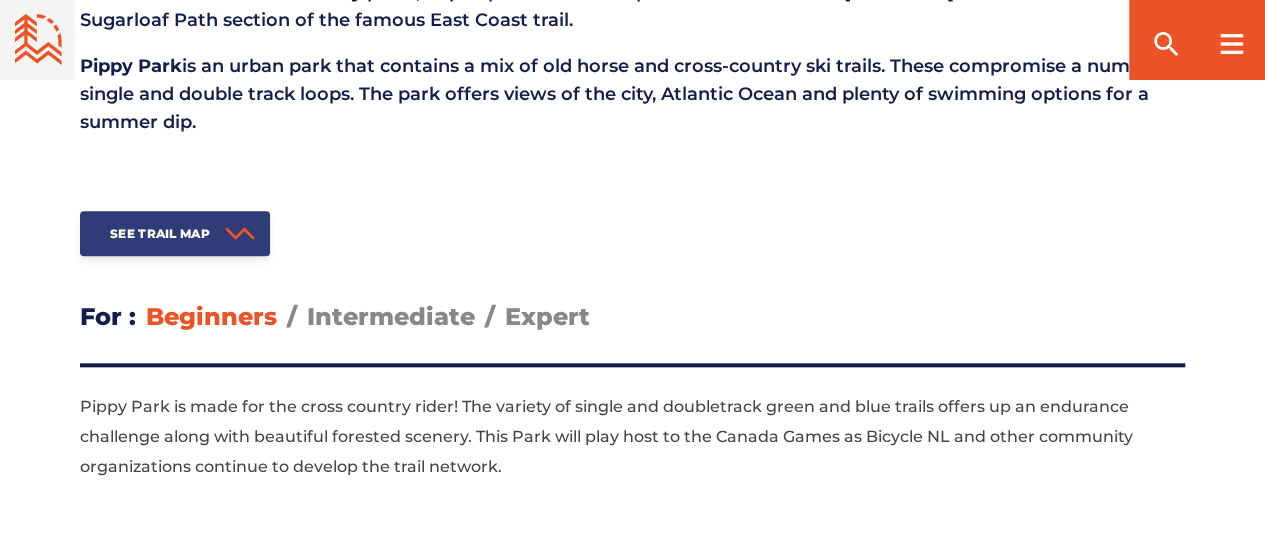 click on "See Trail Map" at bounding box center [175, 233] 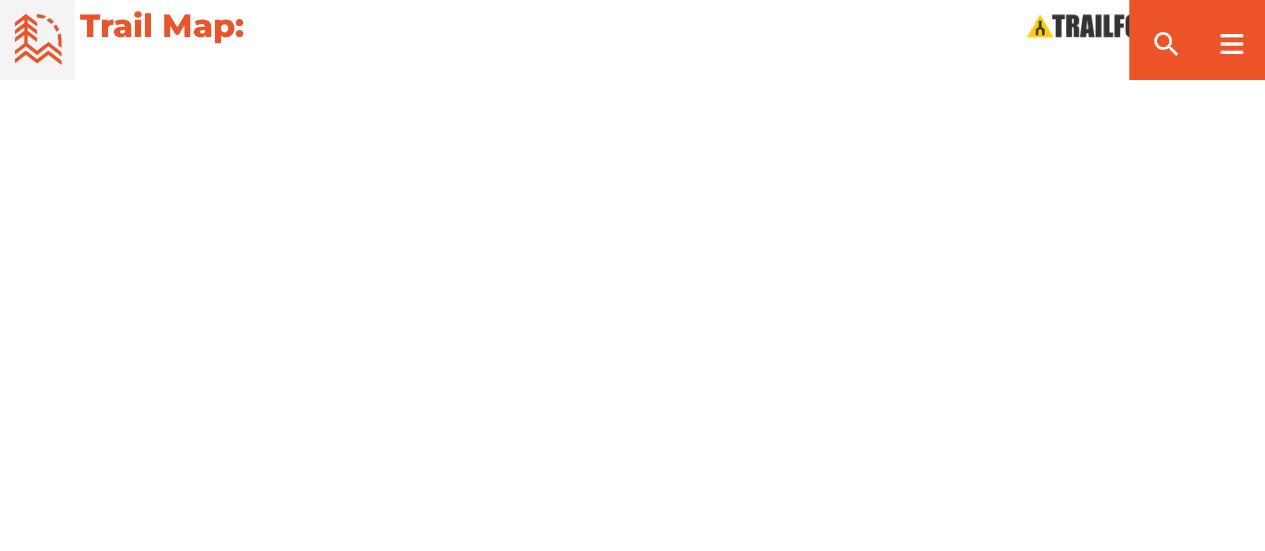 scroll, scrollTop: 2396, scrollLeft: 0, axis: vertical 